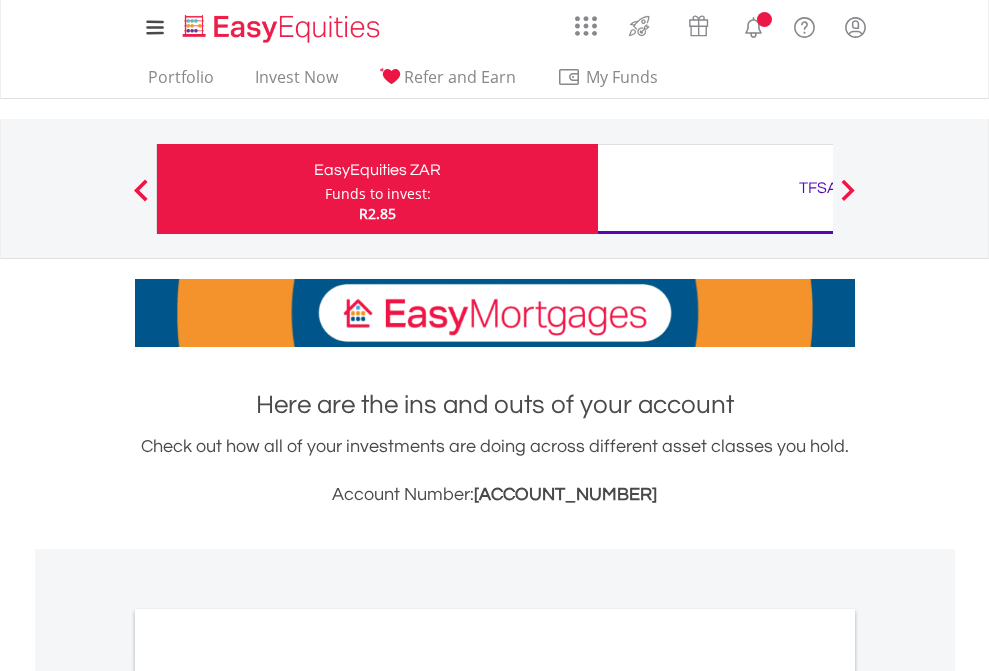 scroll, scrollTop: 0, scrollLeft: 0, axis: both 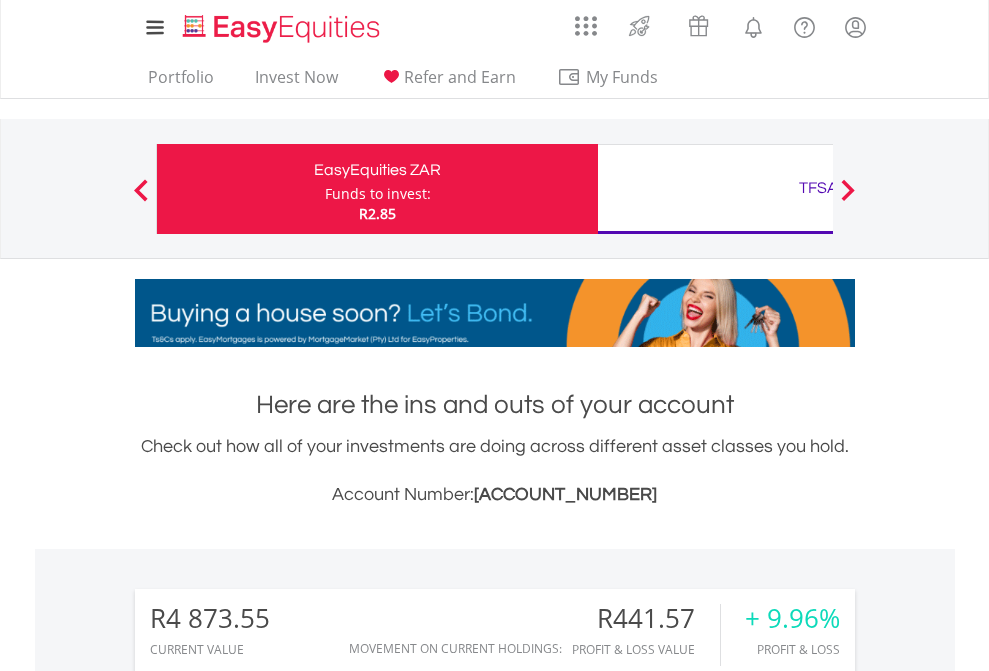 click on "Funds to invest:" at bounding box center [378, 194] 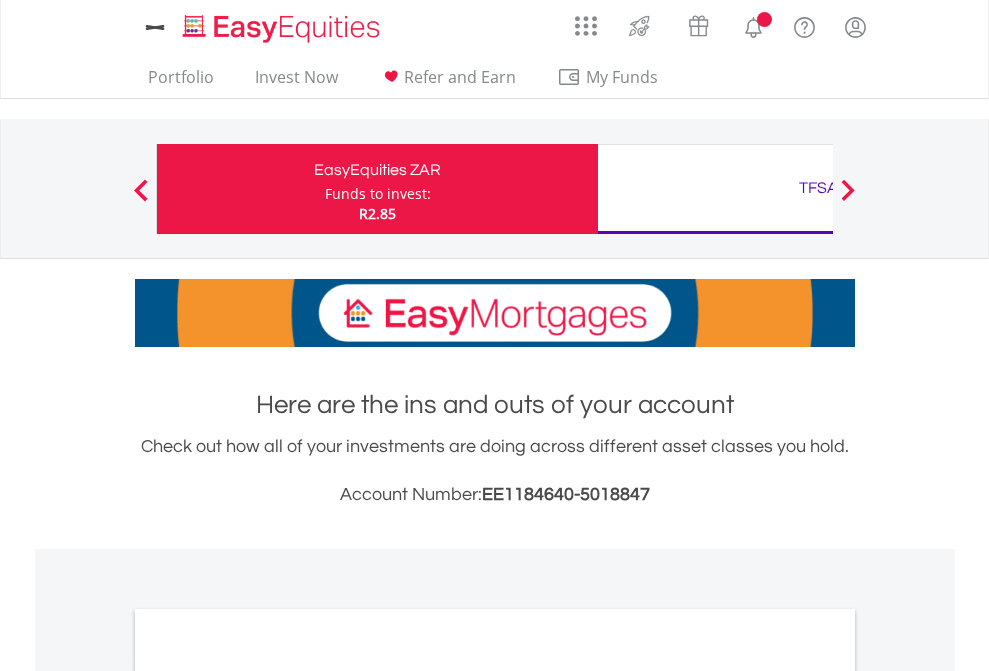 scroll, scrollTop: 0, scrollLeft: 0, axis: both 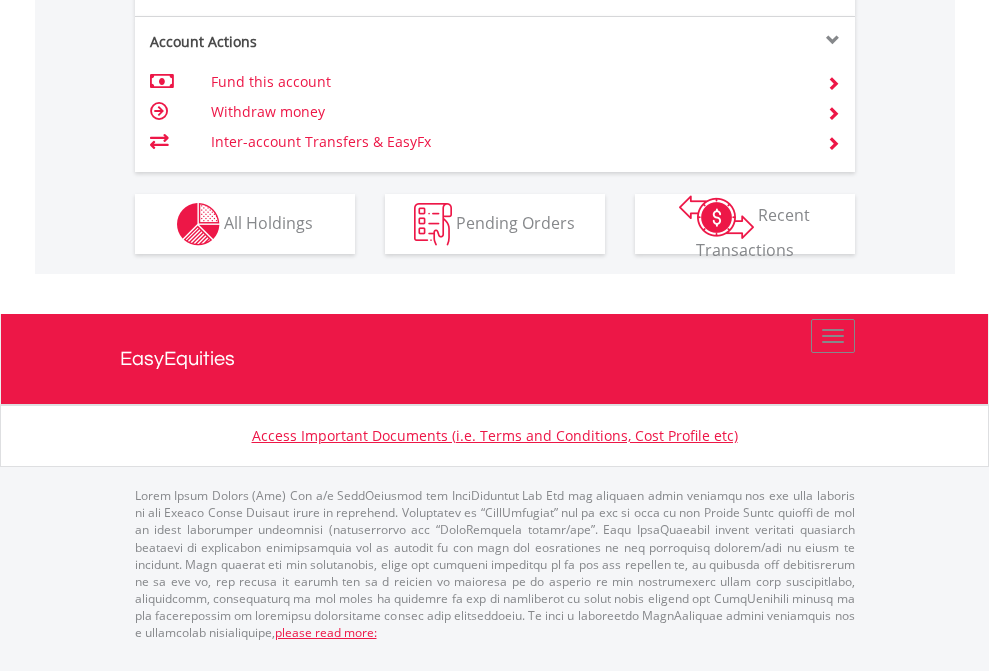click on "Investment types" at bounding box center (706, -337) 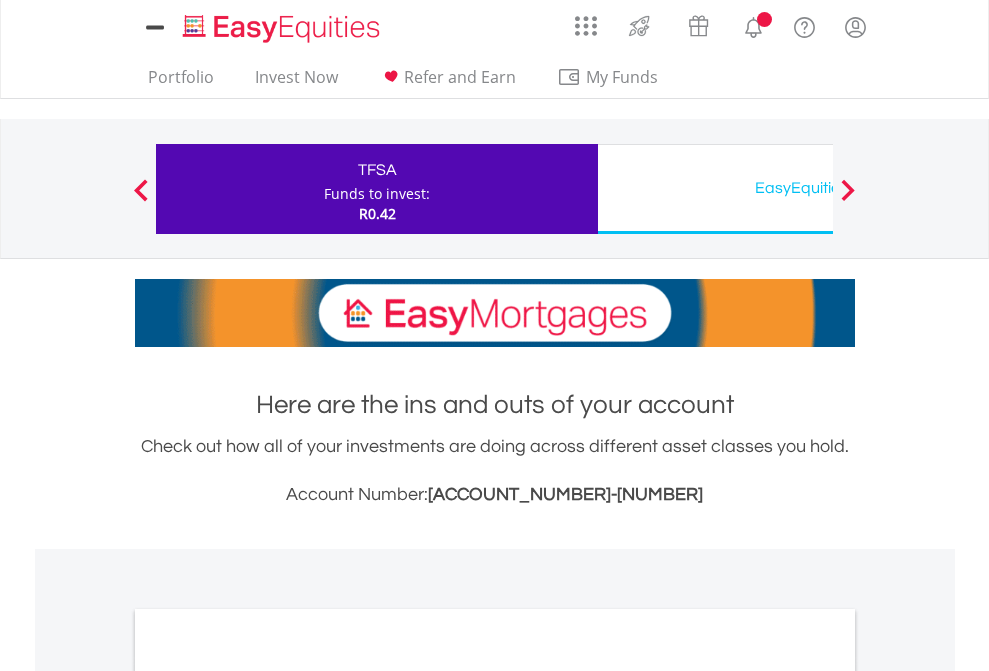 scroll, scrollTop: 0, scrollLeft: 0, axis: both 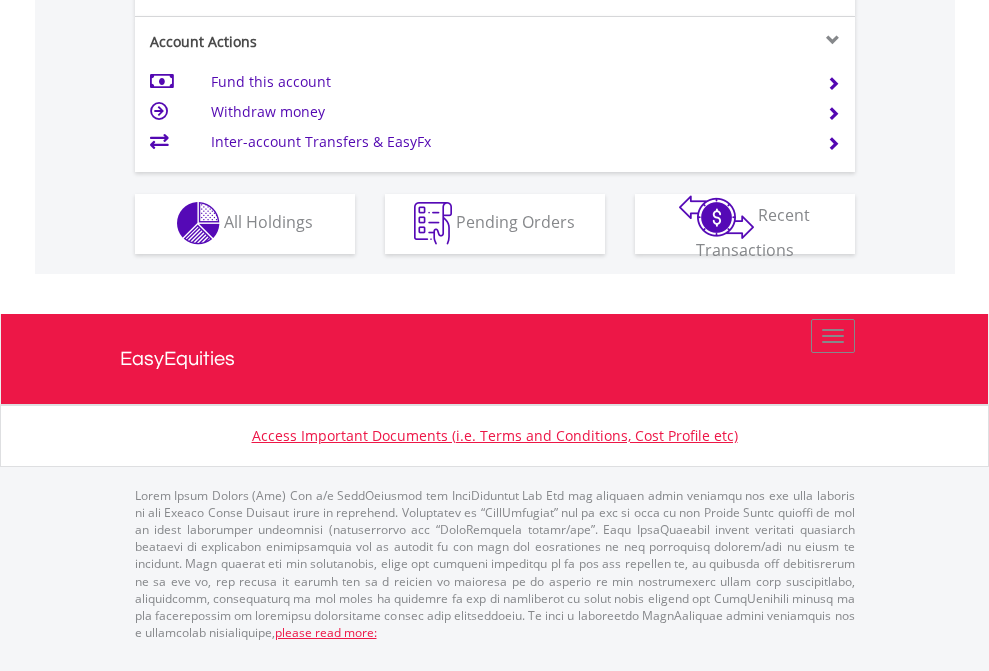 click on "Investment types" at bounding box center [706, -357] 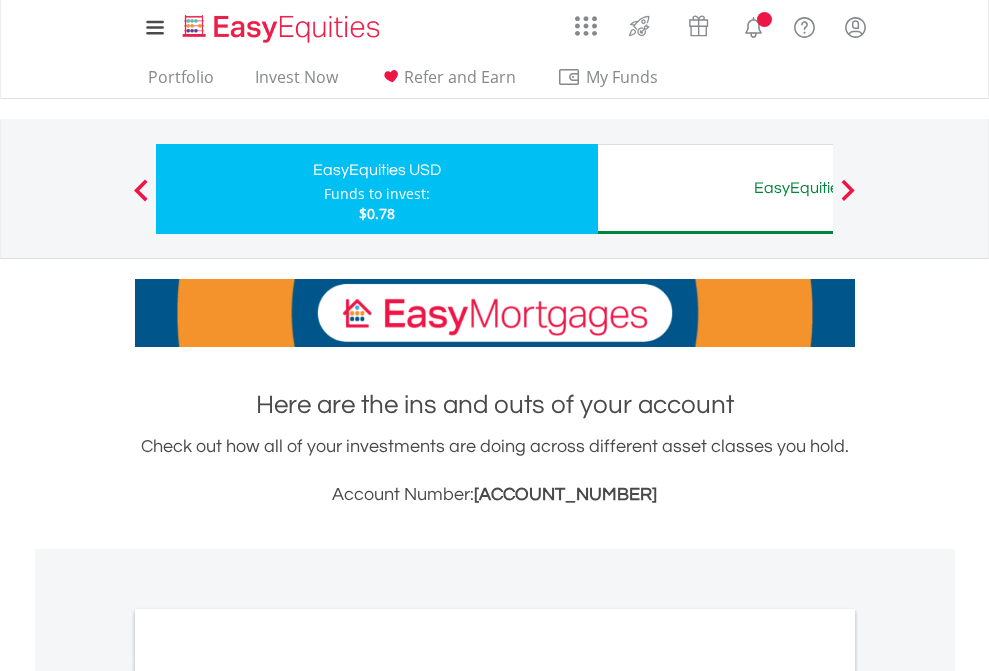 scroll, scrollTop: 0, scrollLeft: 0, axis: both 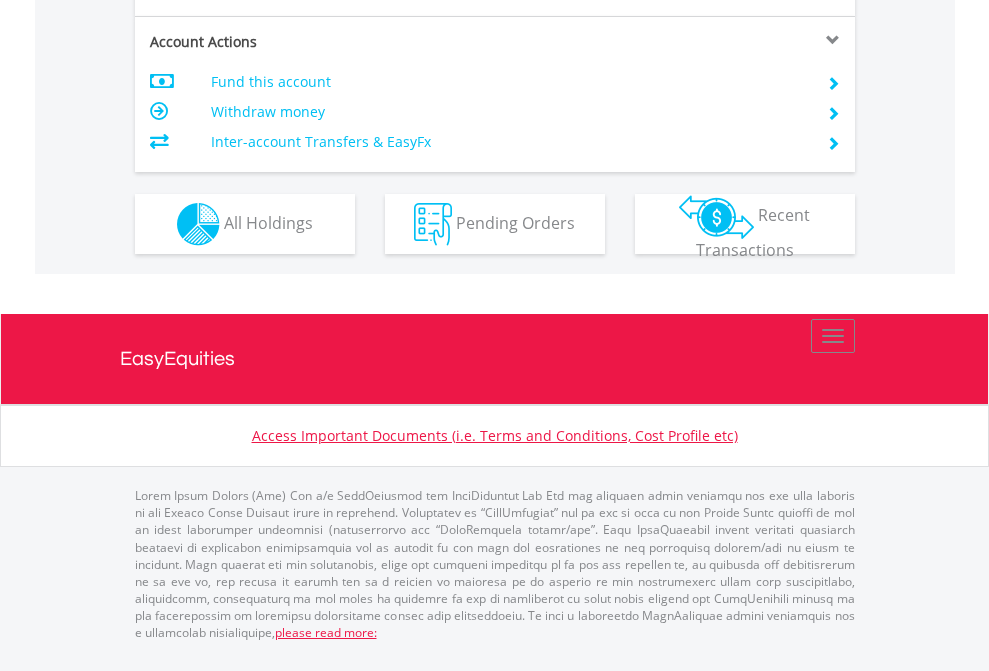 click on "Investment types" at bounding box center [706, -337] 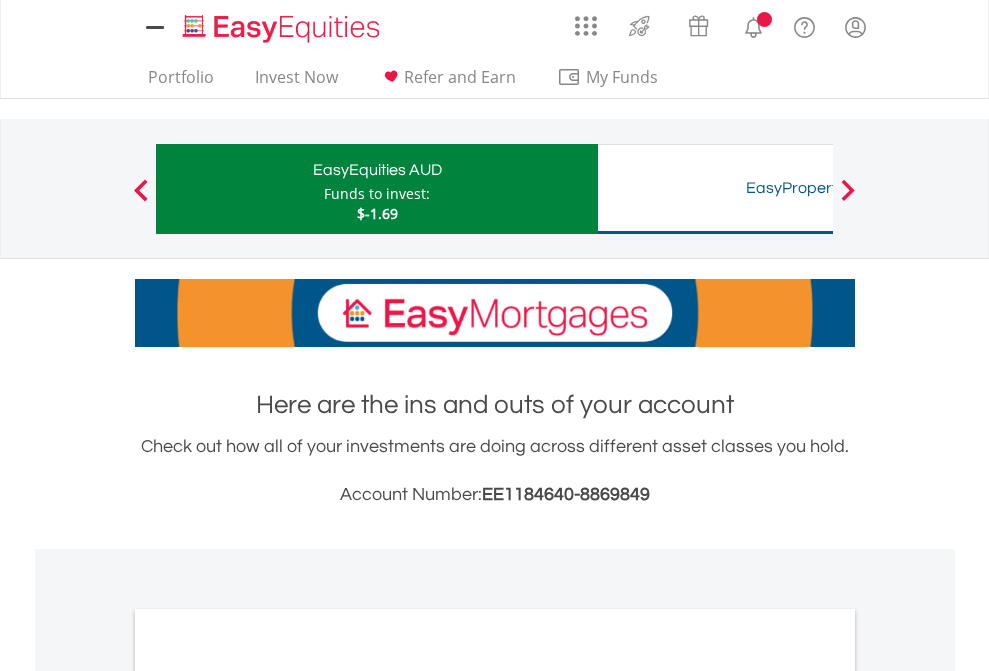 scroll, scrollTop: 0, scrollLeft: 0, axis: both 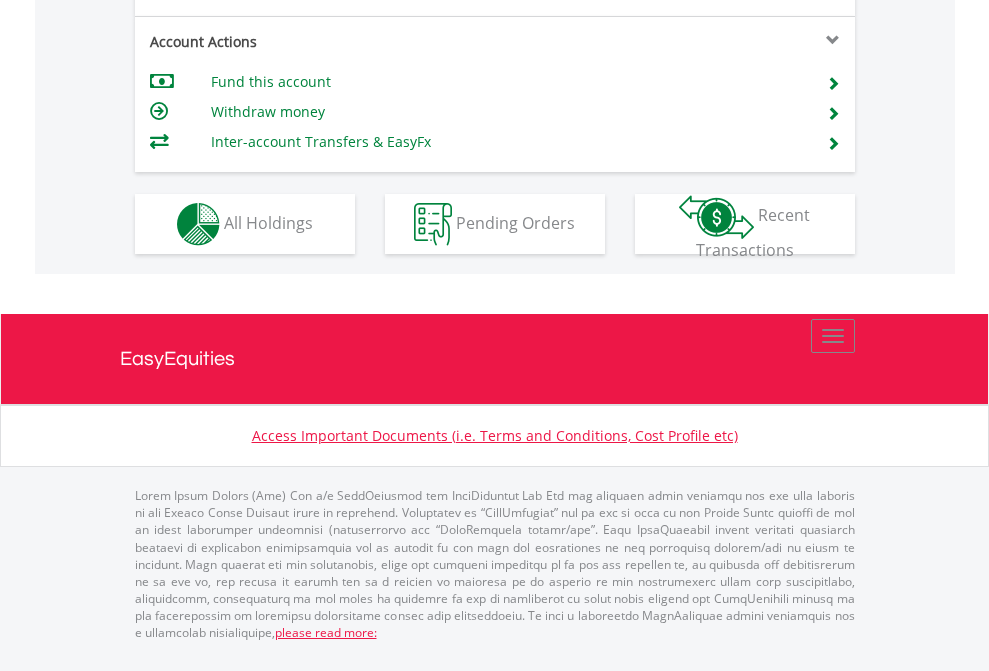 click on "Investment types" at bounding box center [706, -337] 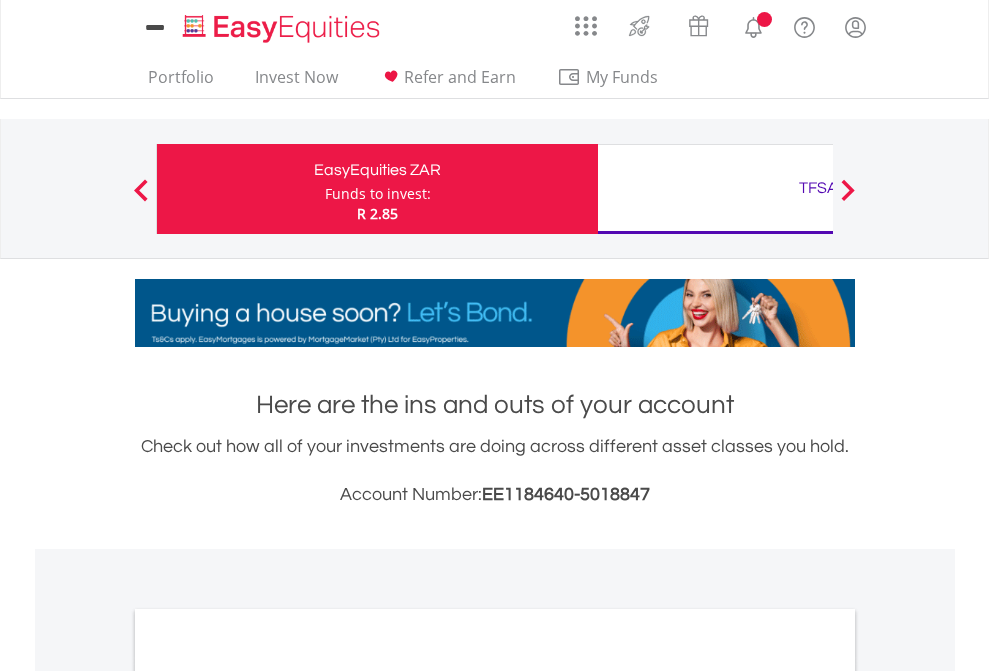 scroll, scrollTop: 0, scrollLeft: 0, axis: both 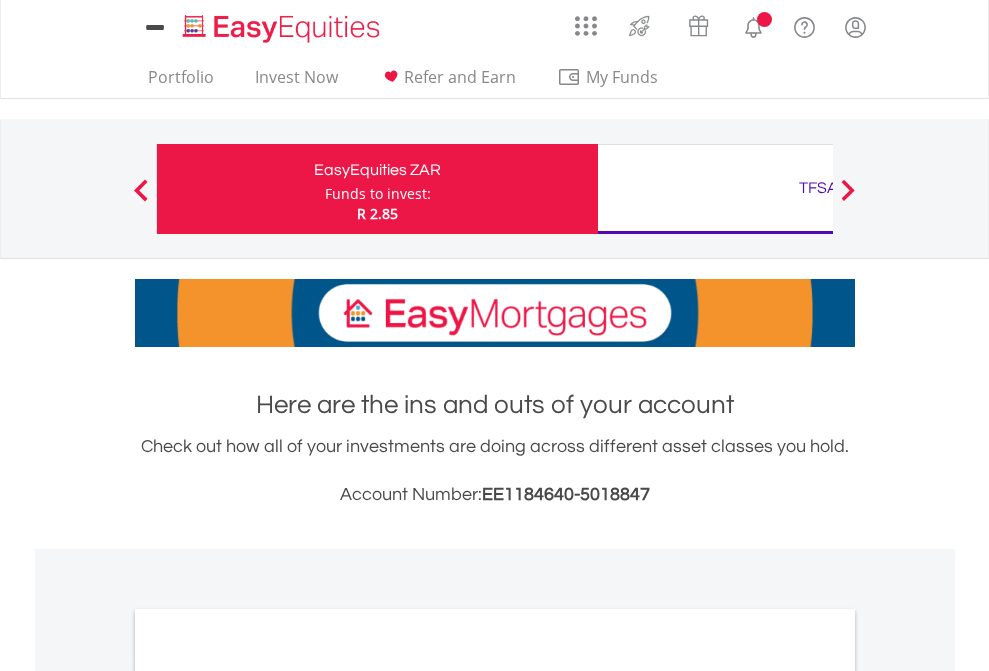 click on "All Holdings" at bounding box center [268, 1096] 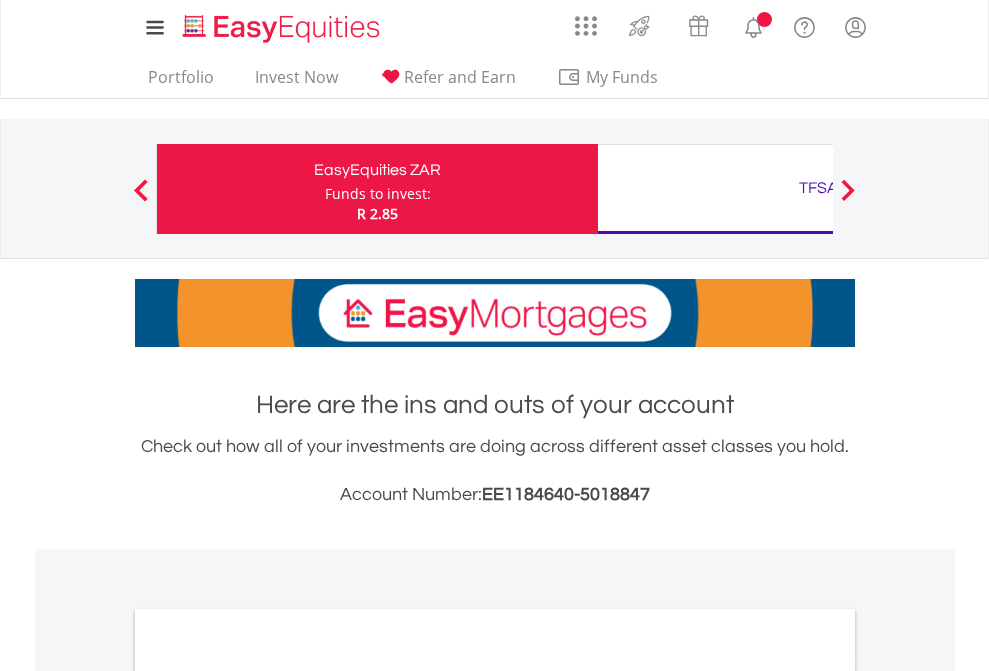 scroll, scrollTop: 1202, scrollLeft: 0, axis: vertical 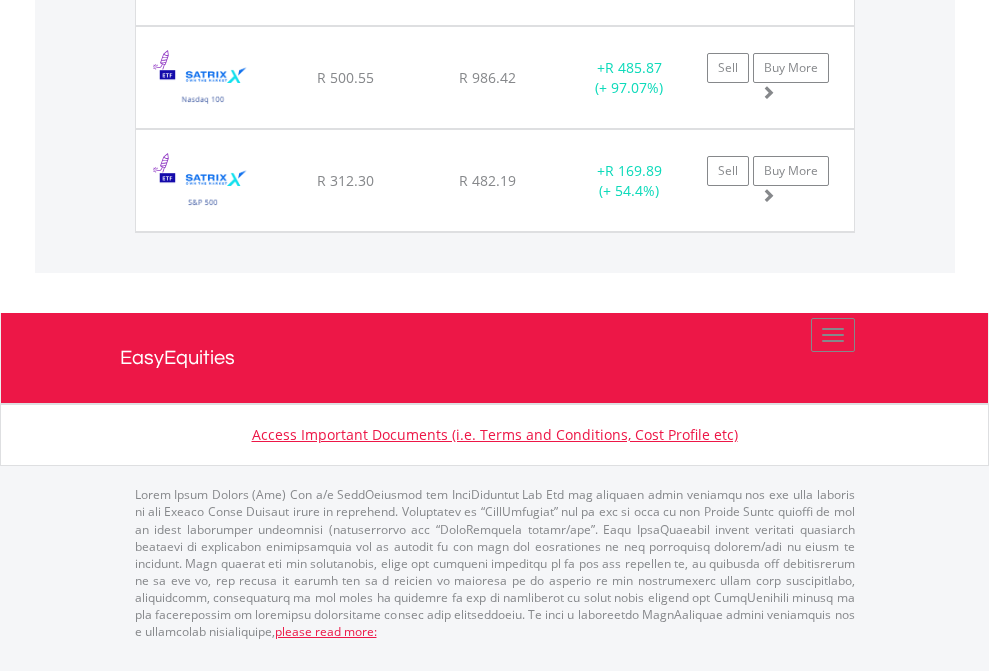 click on "TFSA" at bounding box center [818, -2037] 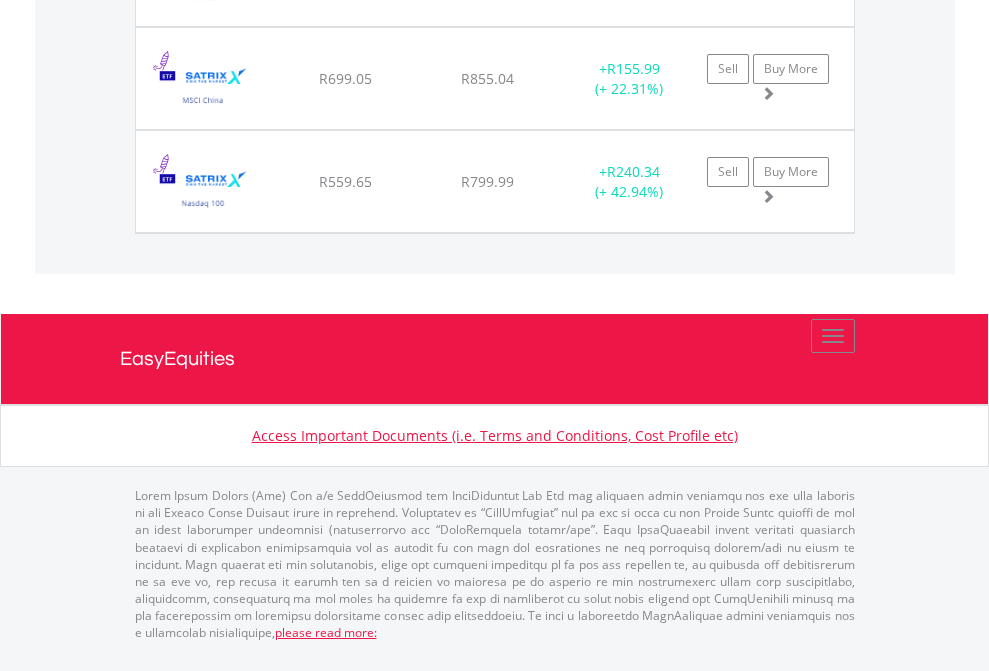 click on "EasyEquities USD" at bounding box center [818, -1483] 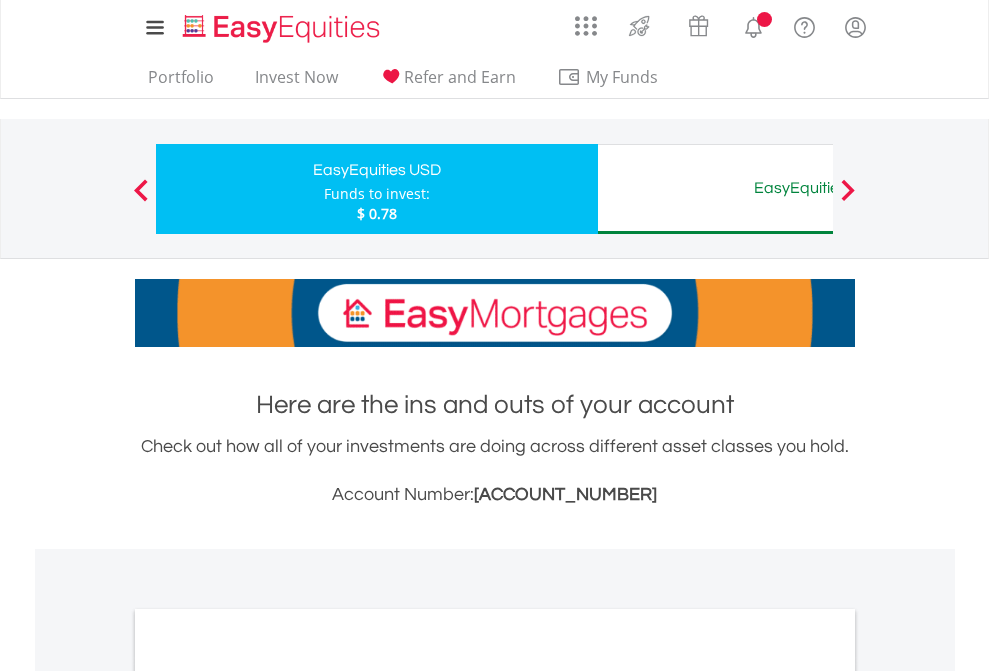 scroll, scrollTop: 0, scrollLeft: 0, axis: both 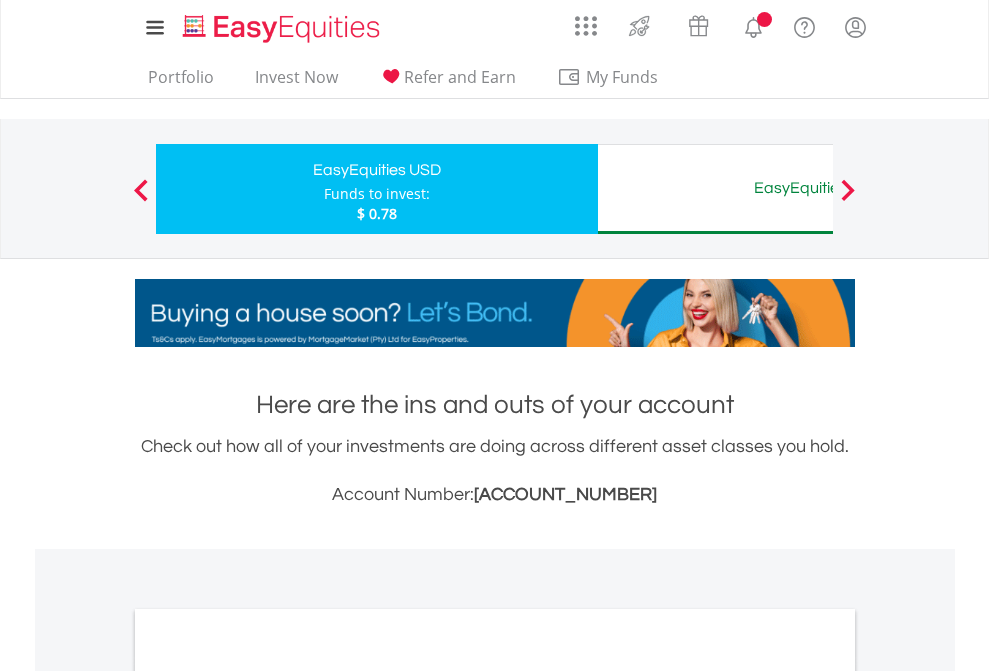 click on "All Holdings" at bounding box center [268, 1096] 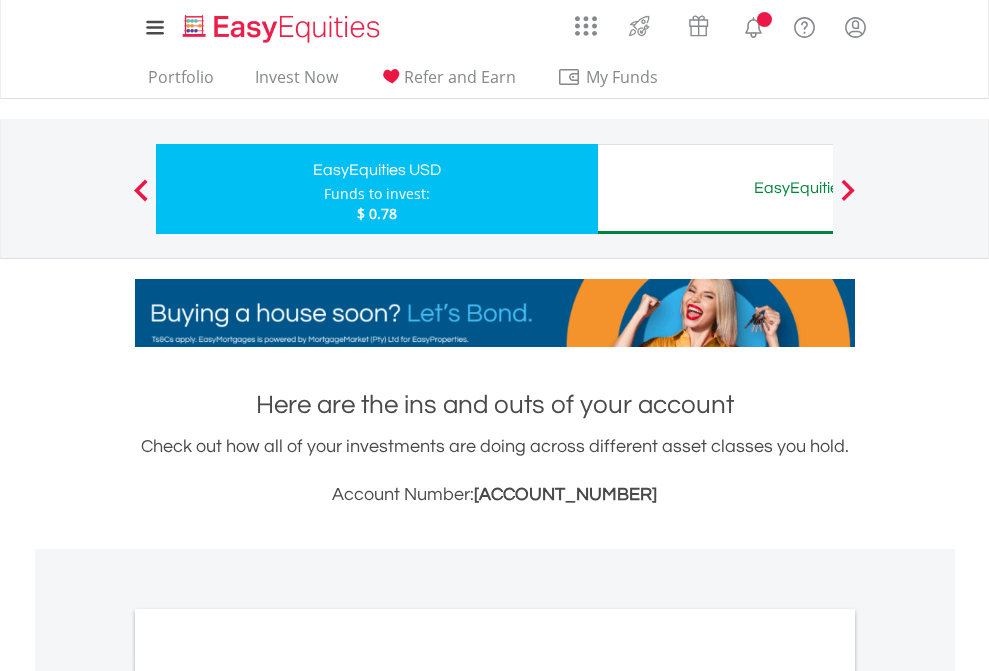scroll, scrollTop: 1202, scrollLeft: 0, axis: vertical 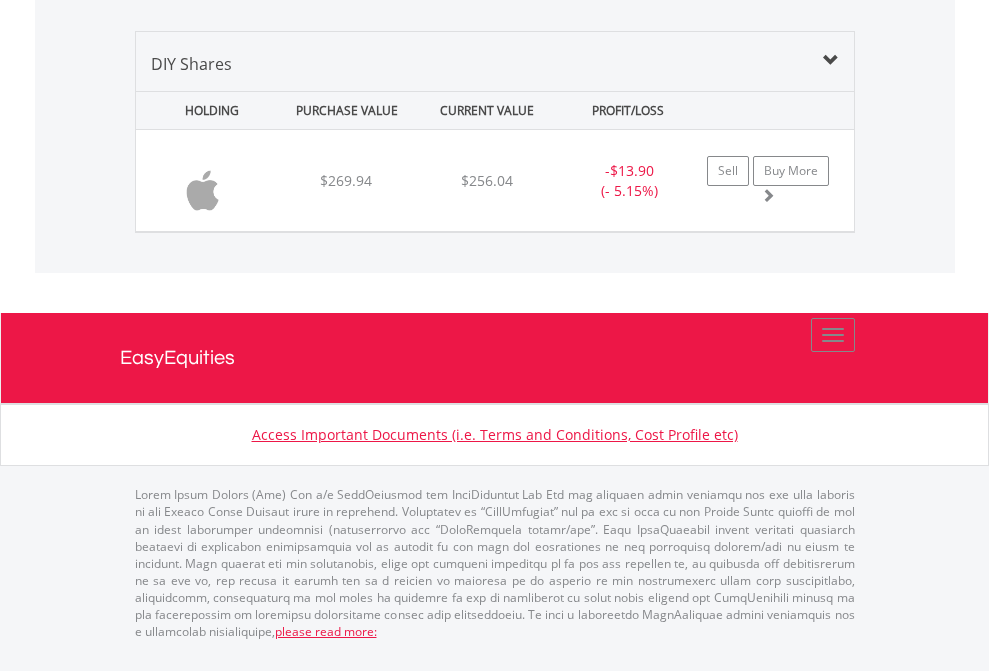 click on "EasyEquities AUD" at bounding box center [818, -1339] 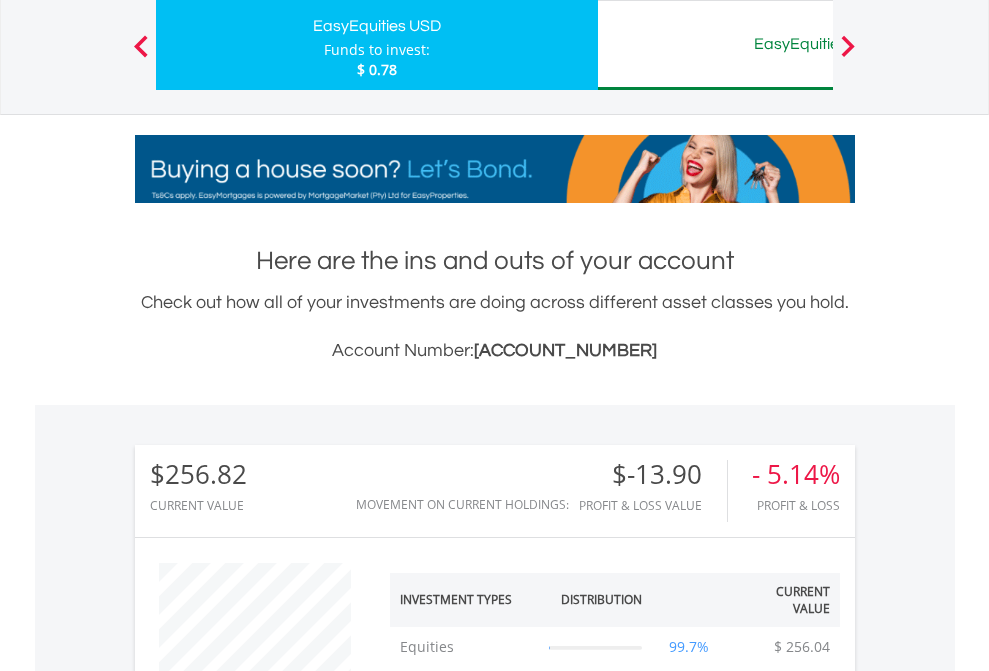 scroll, scrollTop: 999808, scrollLeft: 999687, axis: both 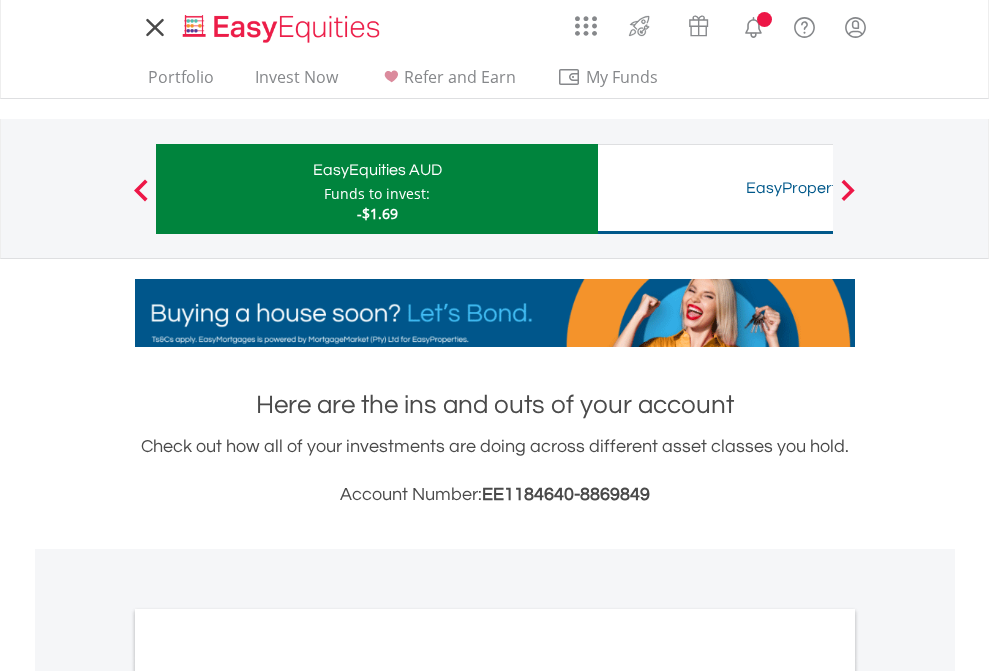 click on "All Holdings" at bounding box center (268, 1096) 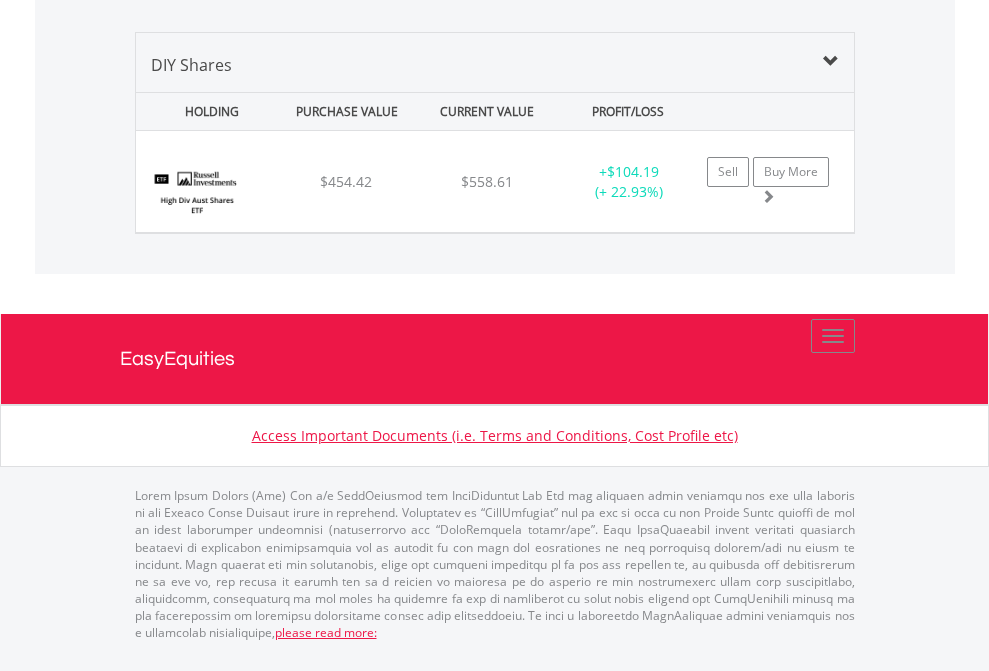 scroll, scrollTop: 2225, scrollLeft: 0, axis: vertical 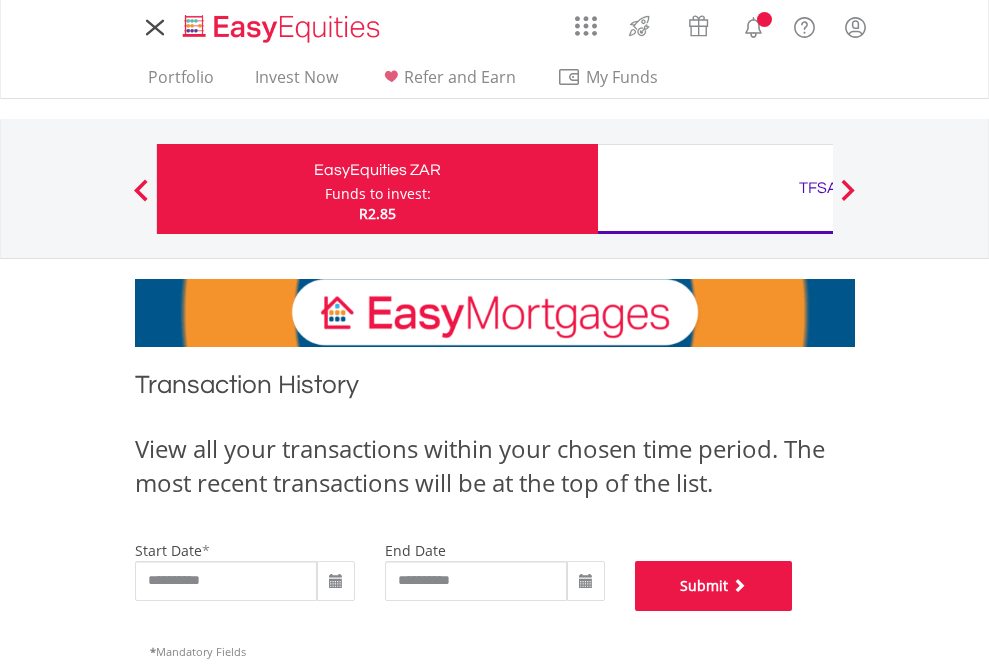 click on "Submit" at bounding box center (714, 586) 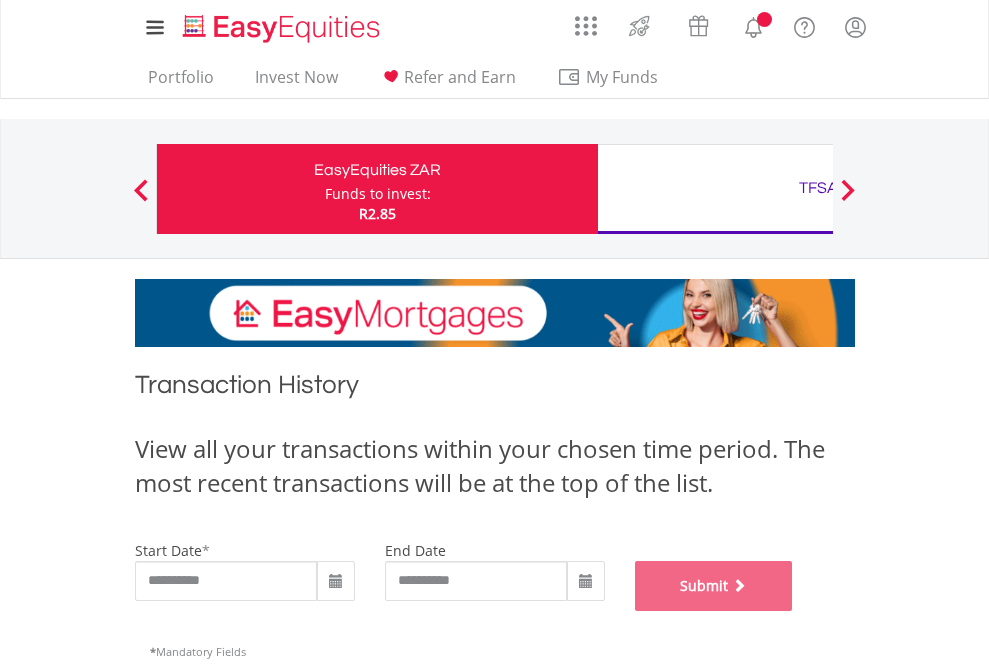 scroll, scrollTop: 811, scrollLeft: 0, axis: vertical 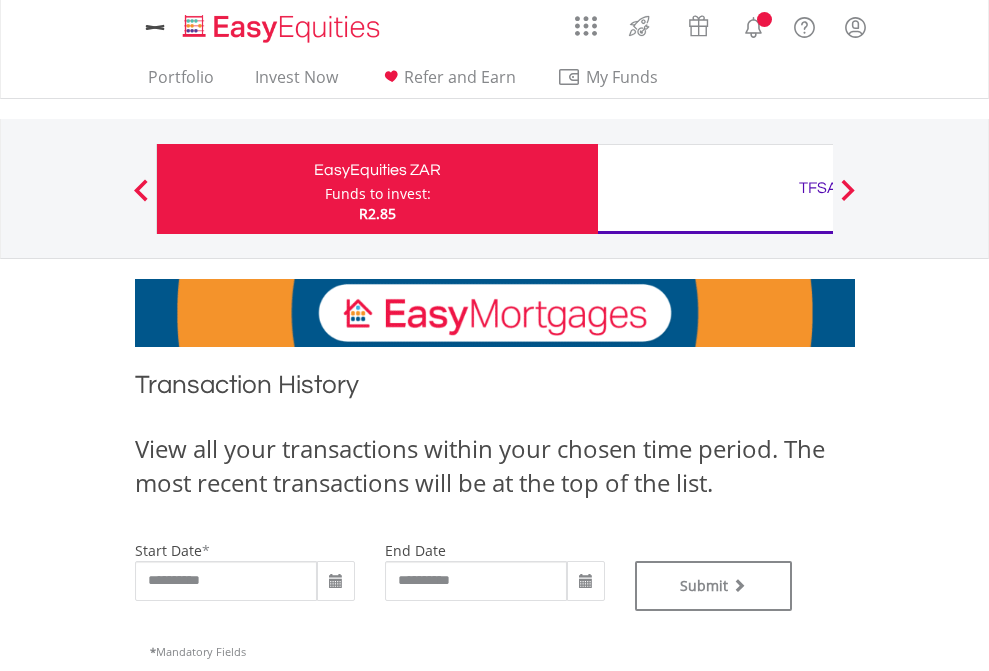 click on "TFSA" at bounding box center [818, 188] 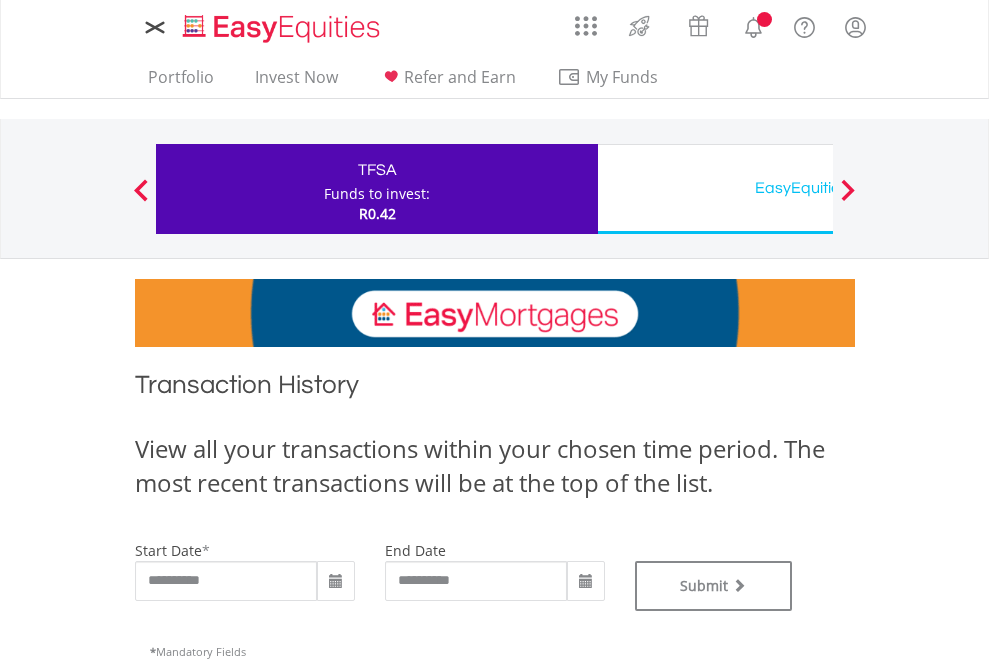 scroll, scrollTop: 0, scrollLeft: 0, axis: both 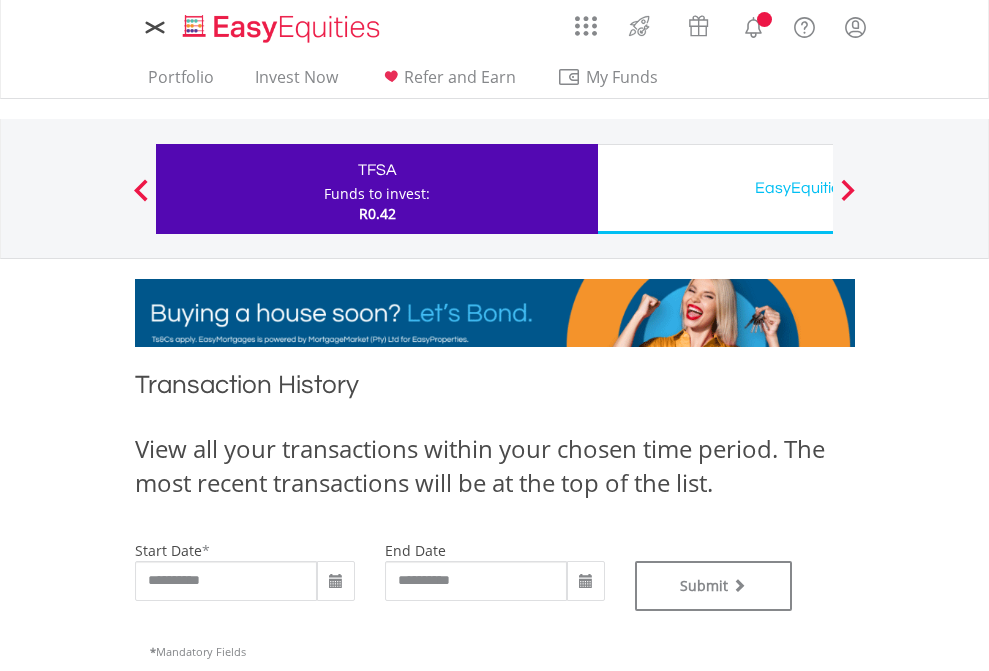 type on "**********" 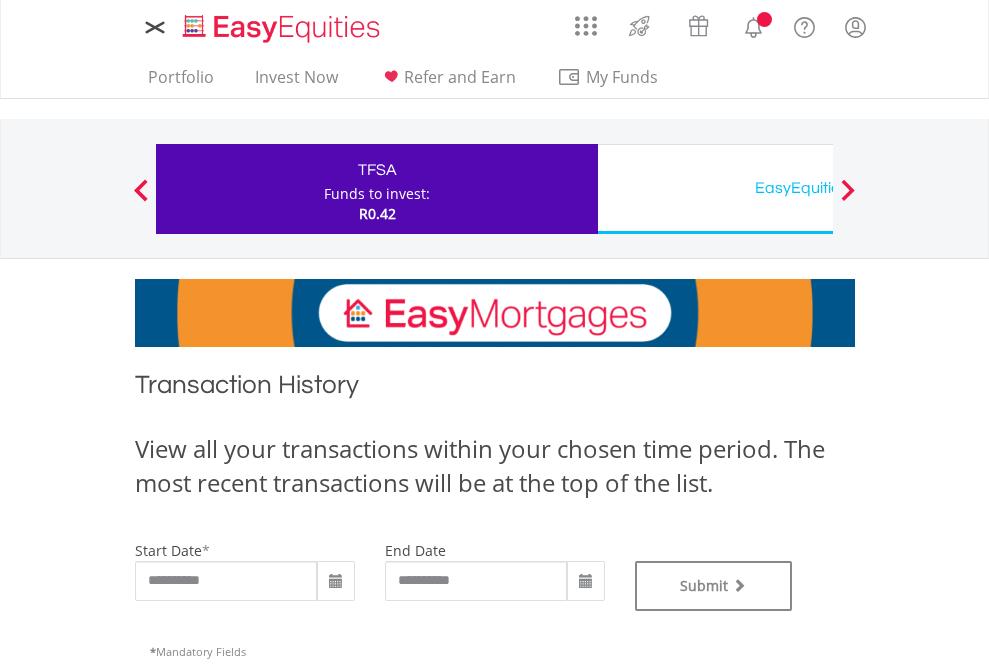 type on "**********" 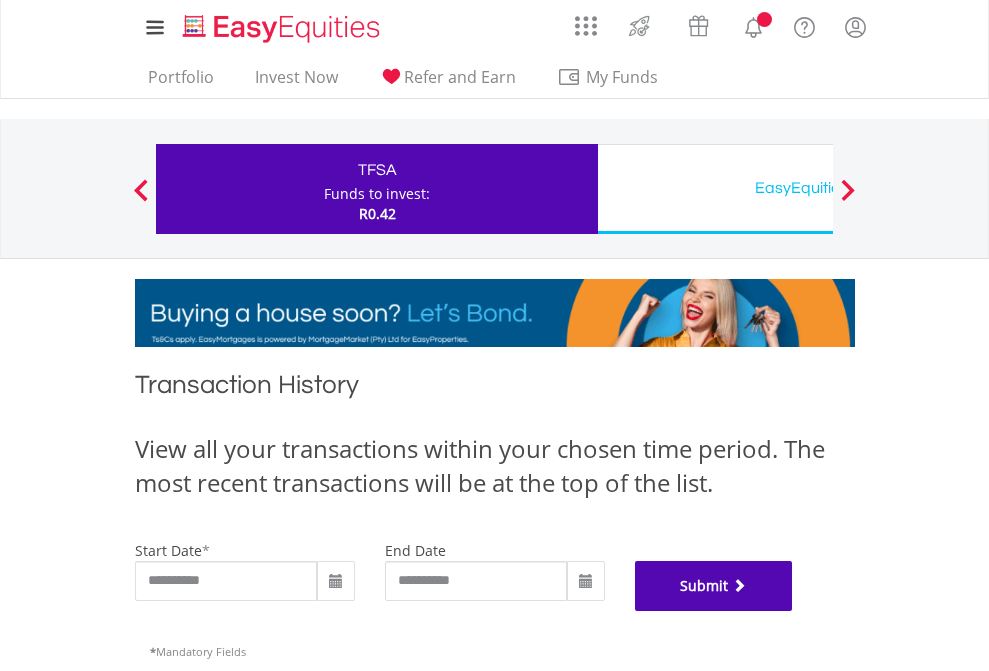 click on "Submit" at bounding box center [714, 586] 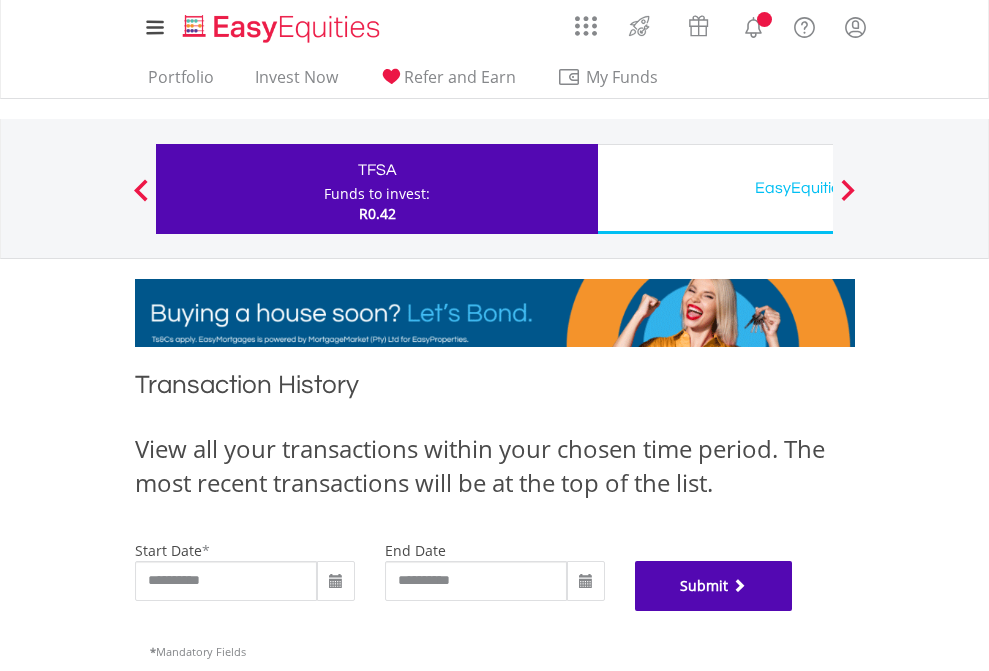 scroll, scrollTop: 811, scrollLeft: 0, axis: vertical 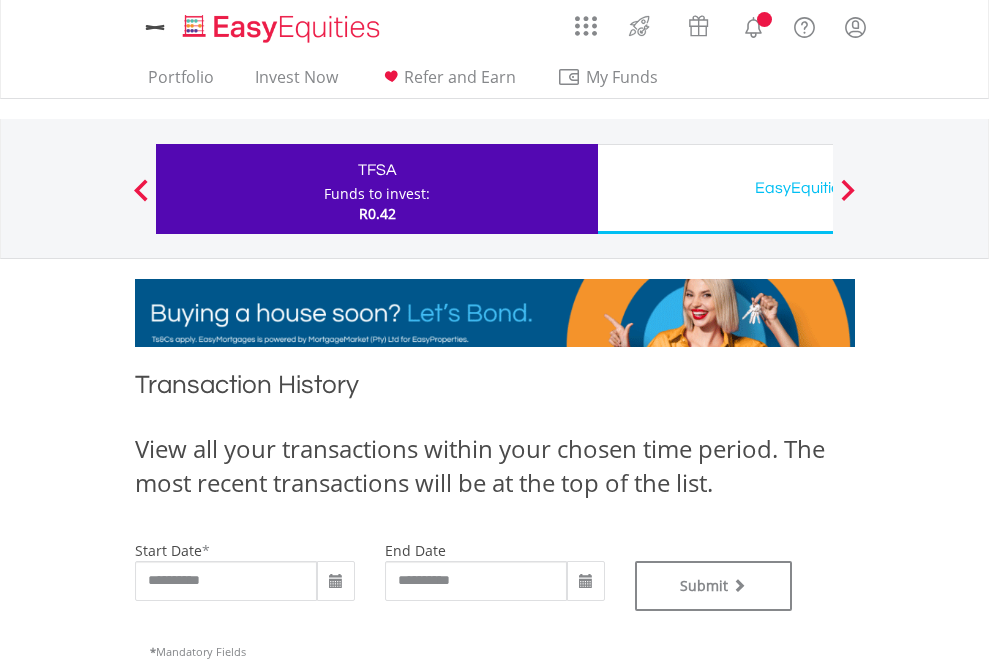 click on "EasyEquities USD" at bounding box center (818, 188) 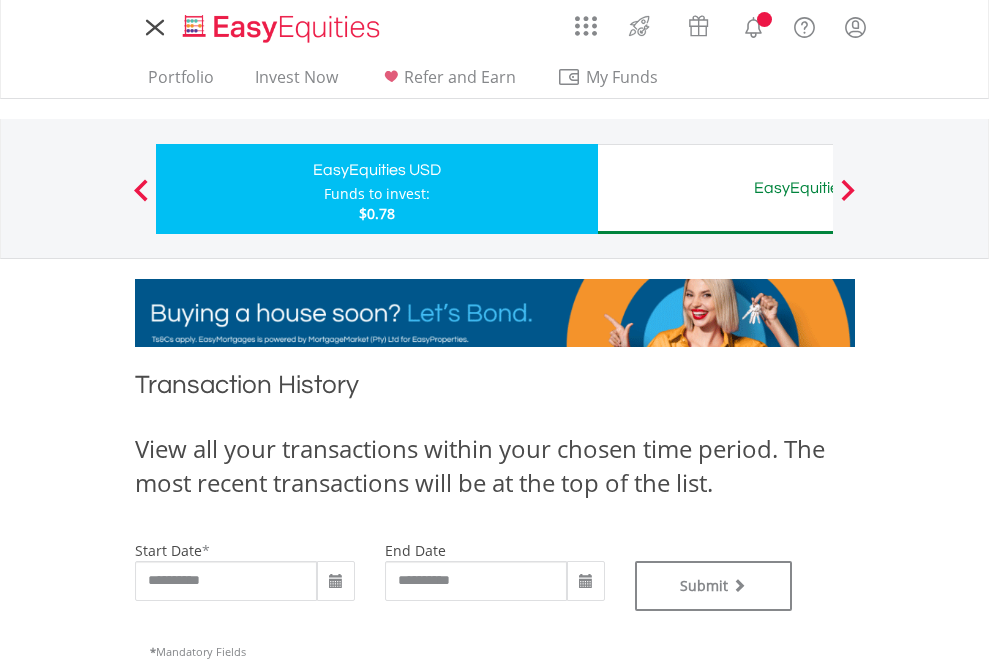 scroll, scrollTop: 0, scrollLeft: 0, axis: both 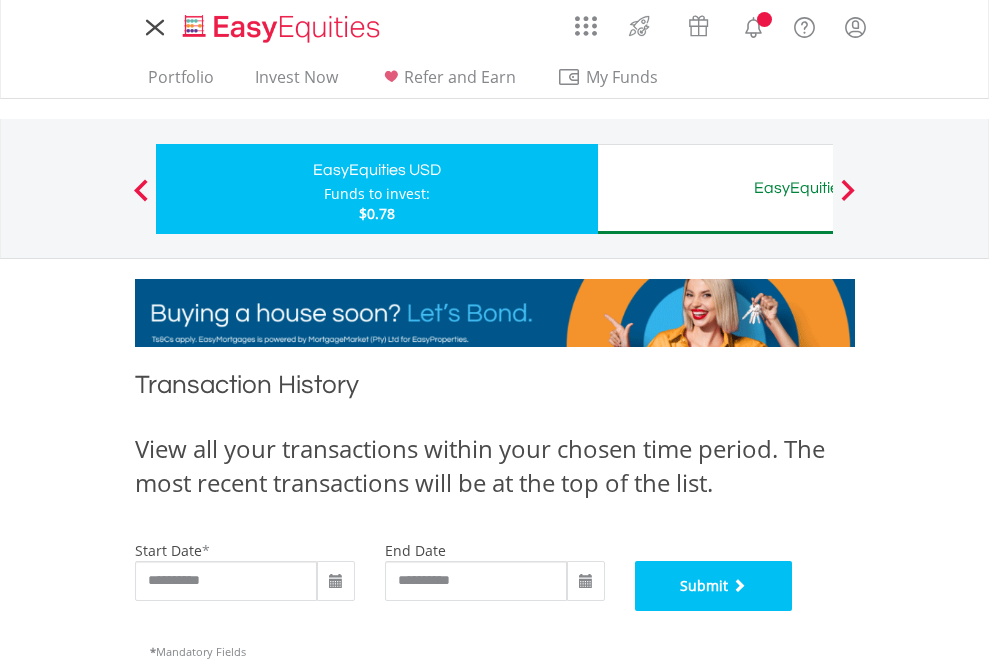 click on "Submit" at bounding box center (714, 586) 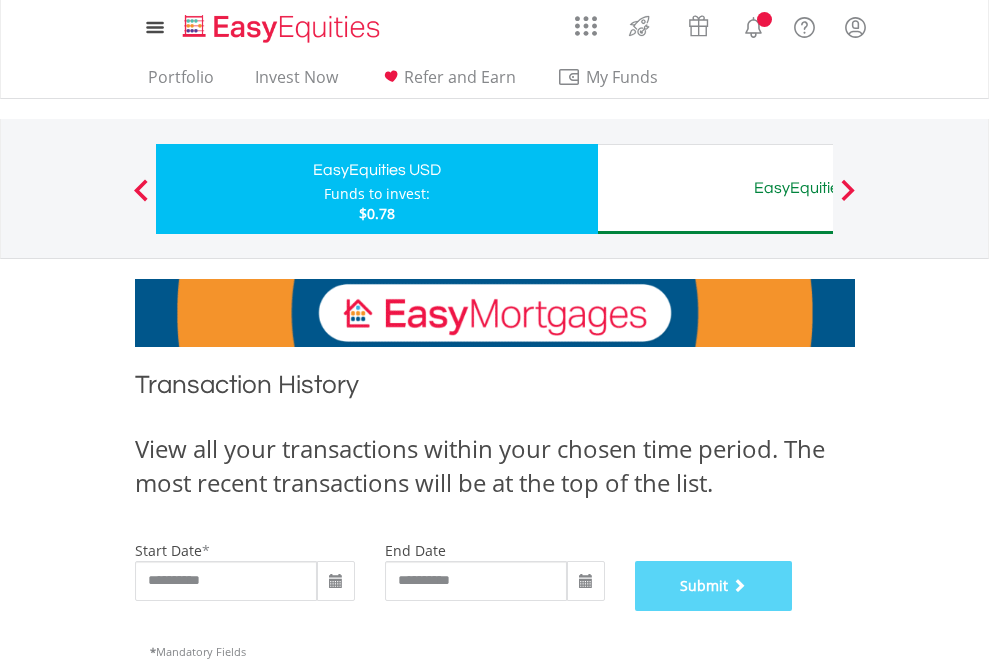 scroll, scrollTop: 811, scrollLeft: 0, axis: vertical 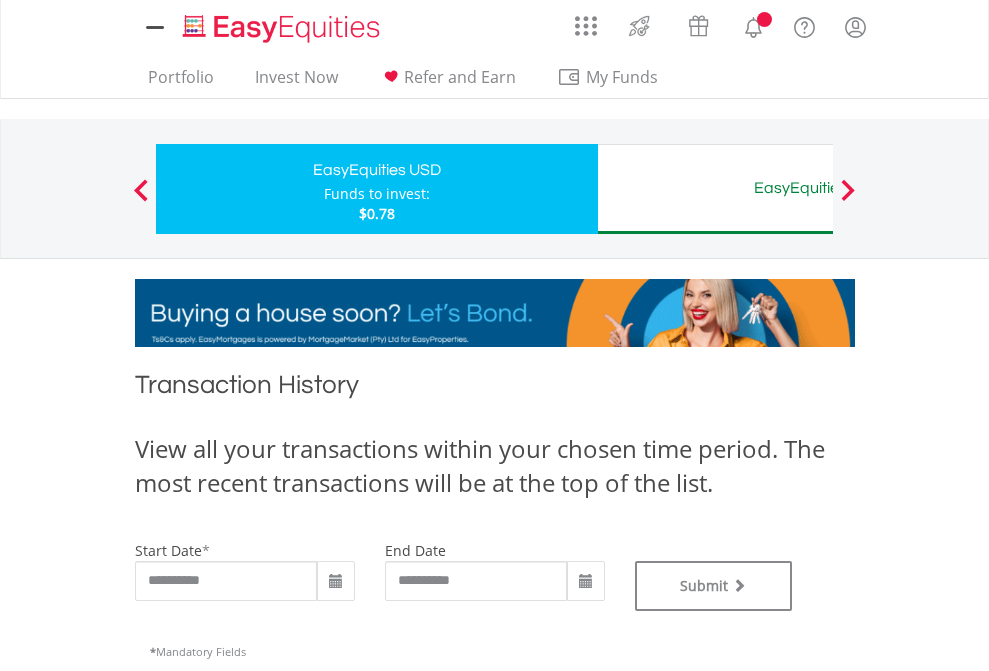 click on "EasyEquities AUD" at bounding box center [818, 188] 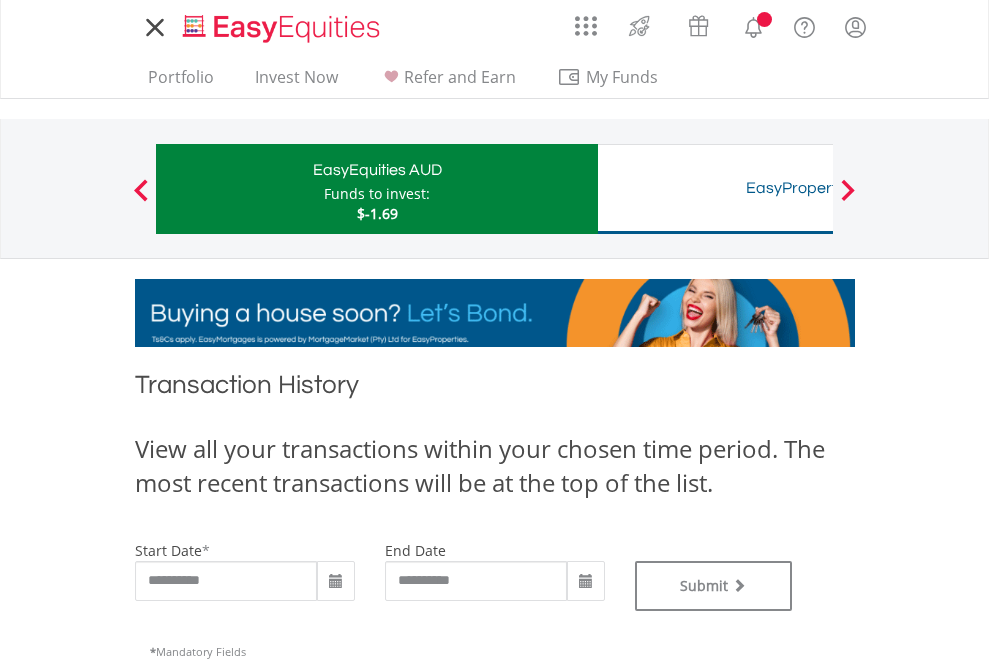 scroll, scrollTop: 0, scrollLeft: 0, axis: both 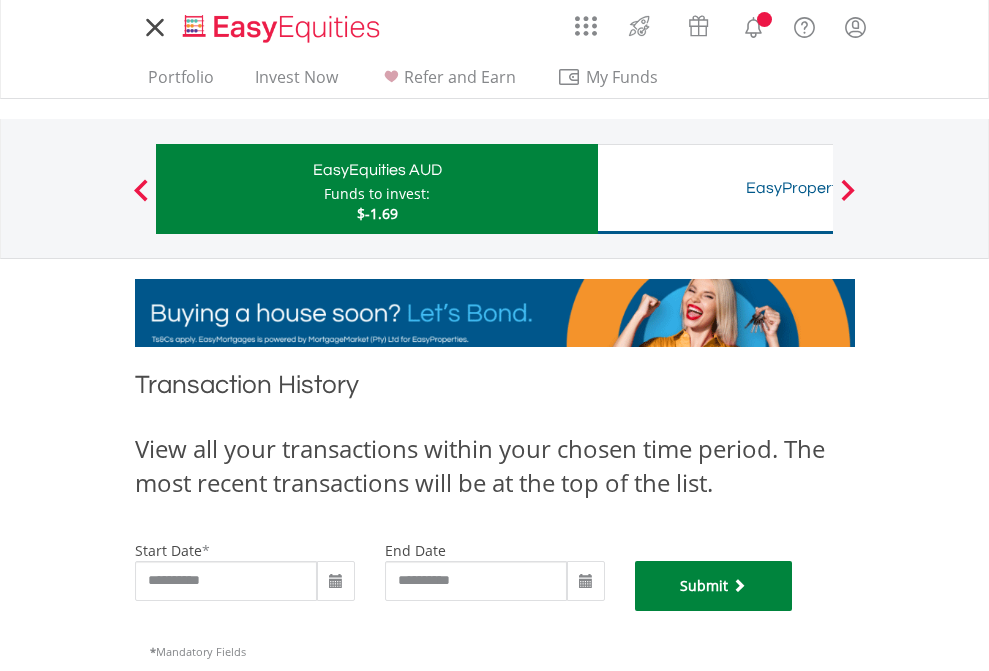 click on "Submit" at bounding box center [714, 586] 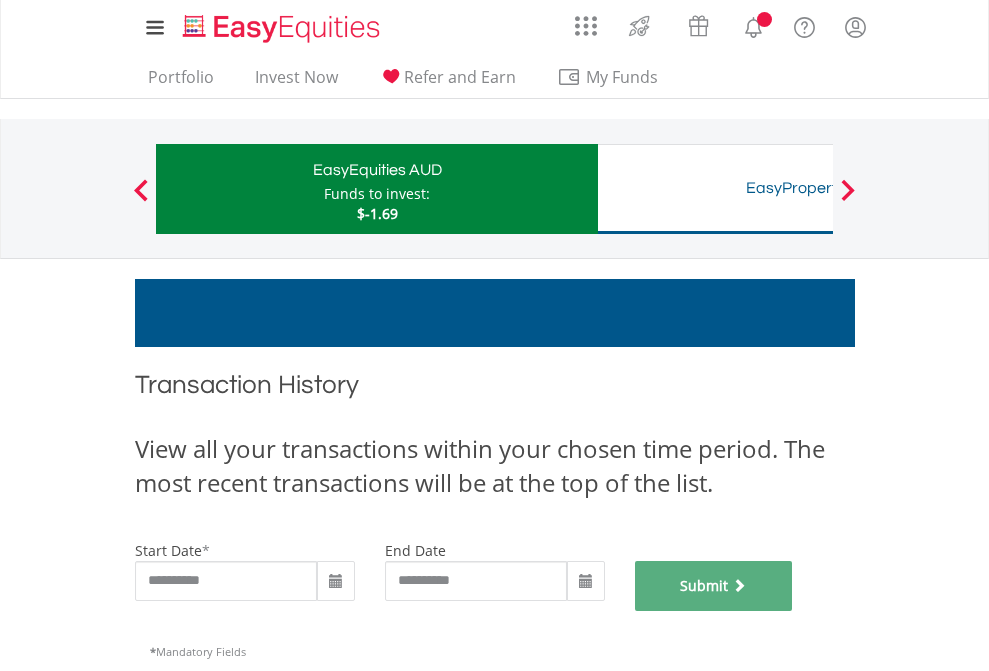 scroll, scrollTop: 811, scrollLeft: 0, axis: vertical 